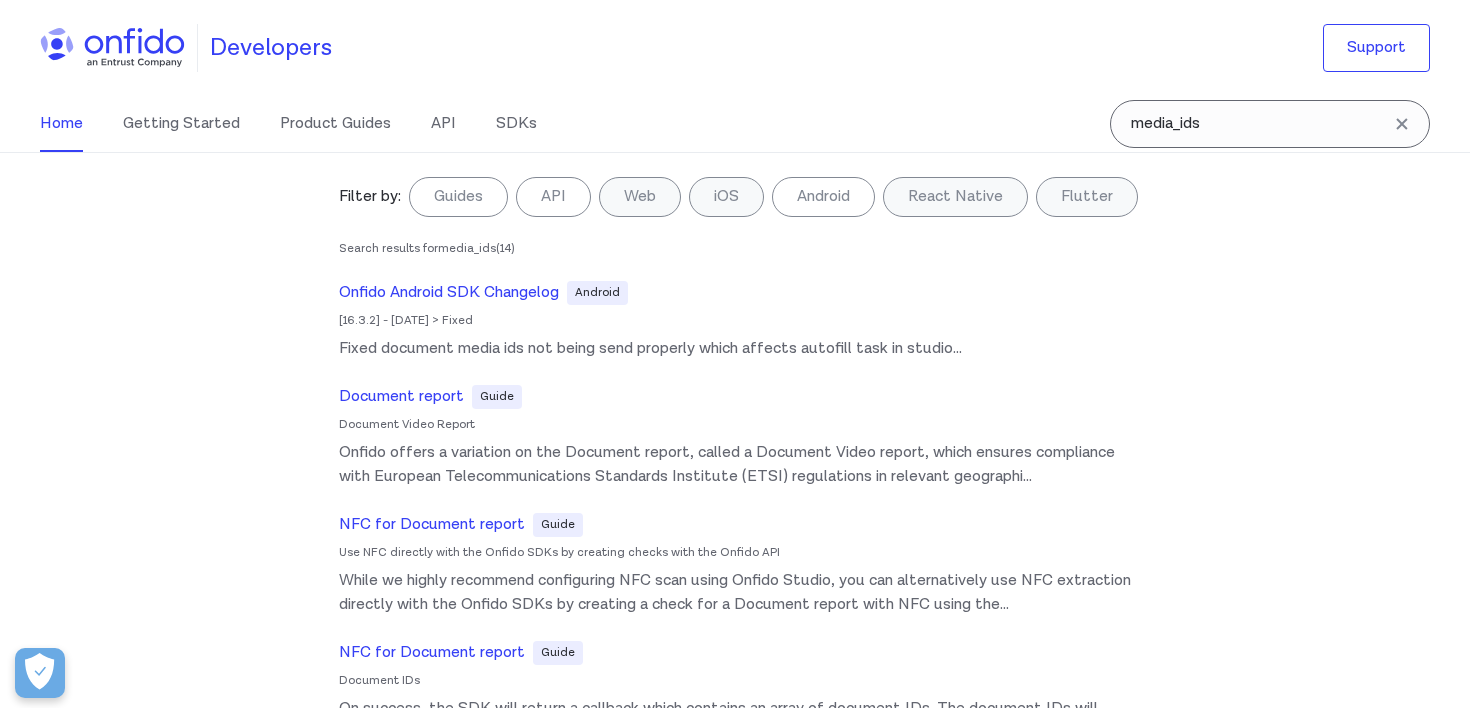 scroll, scrollTop: 0, scrollLeft: 0, axis: both 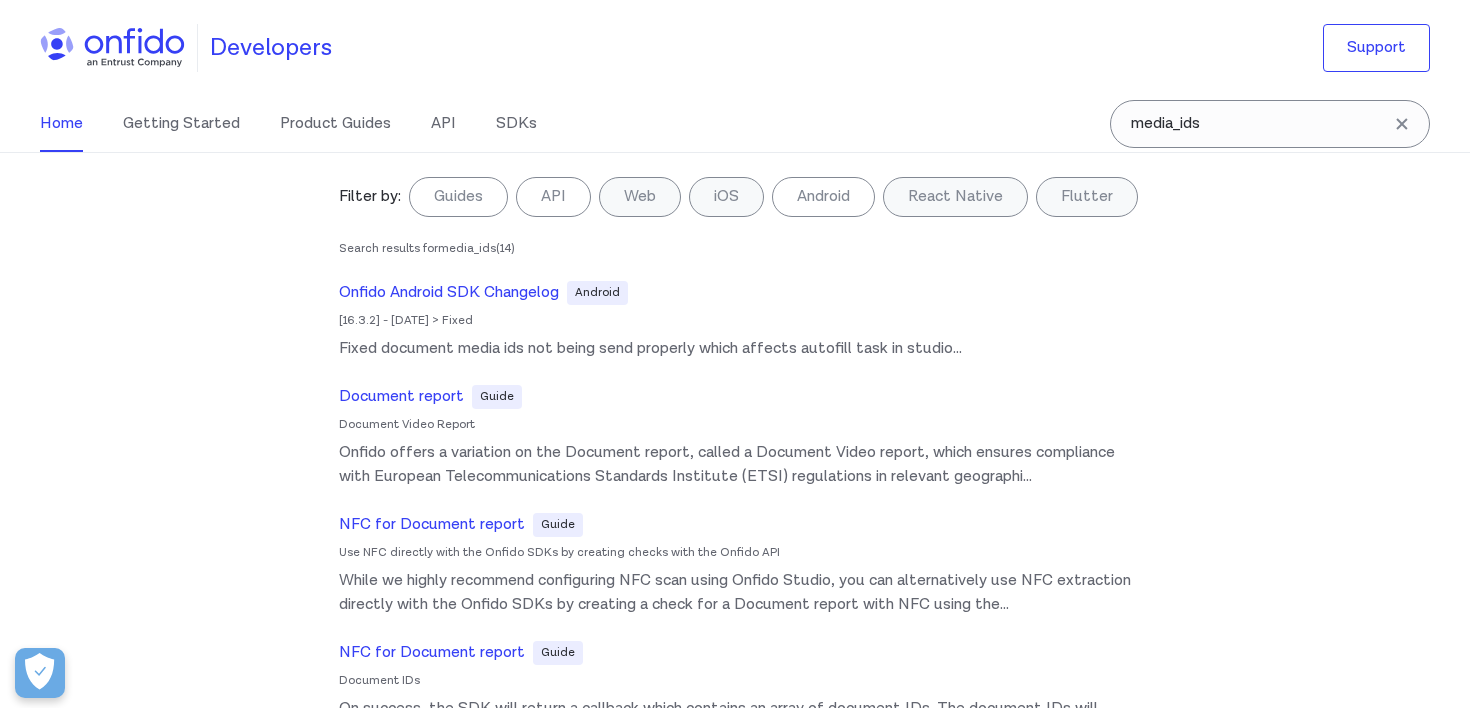 drag, startPoint x: 1237, startPoint y: 124, endPoint x: 981, endPoint y: 117, distance: 256.09567 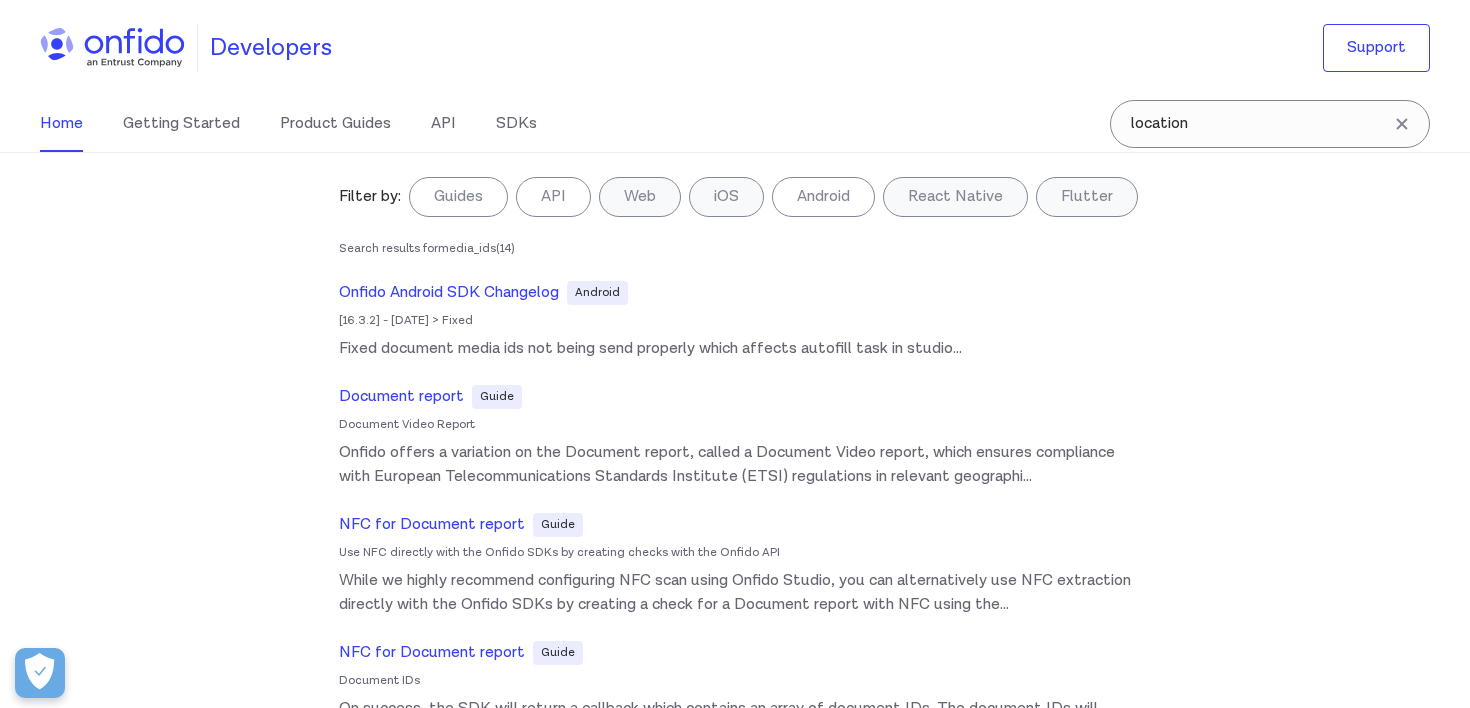 type on "location" 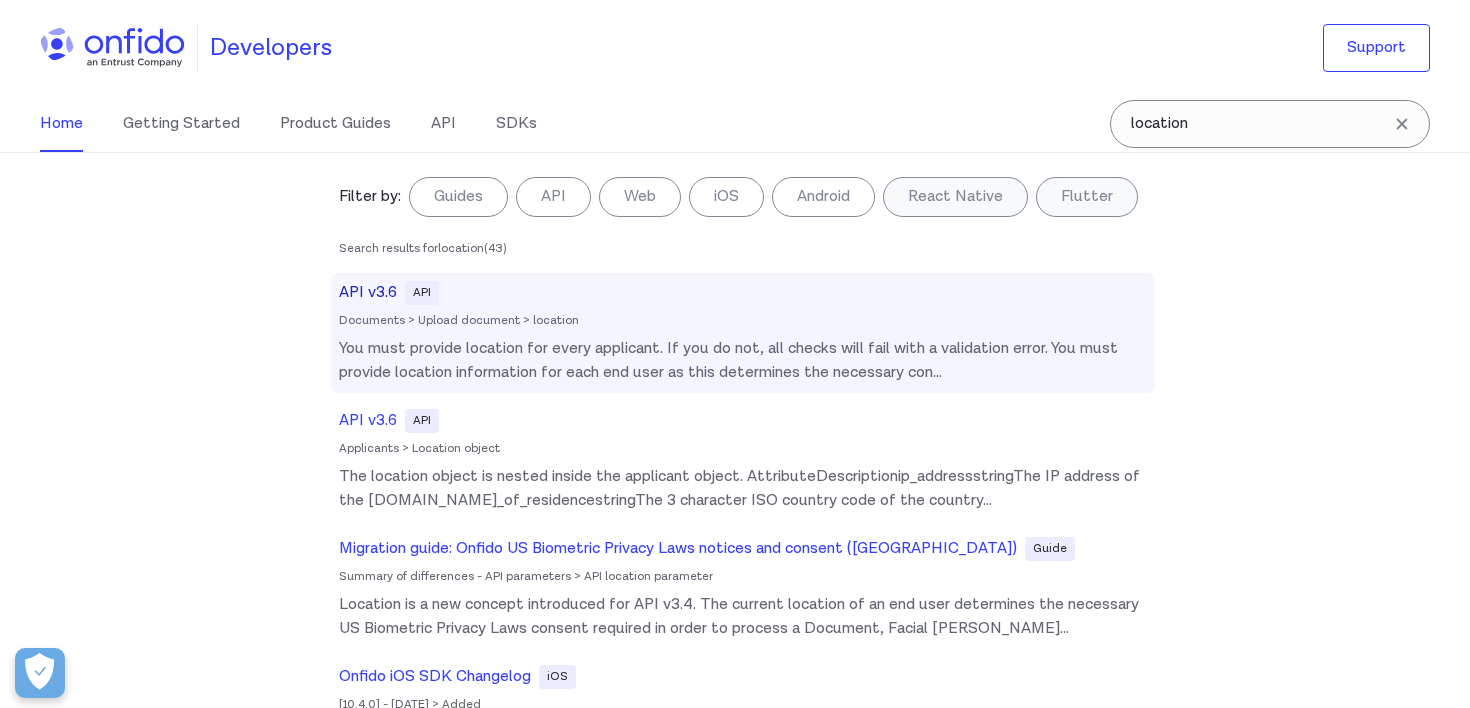 click on "Documents > Upload document > location" at bounding box center (743, 321) 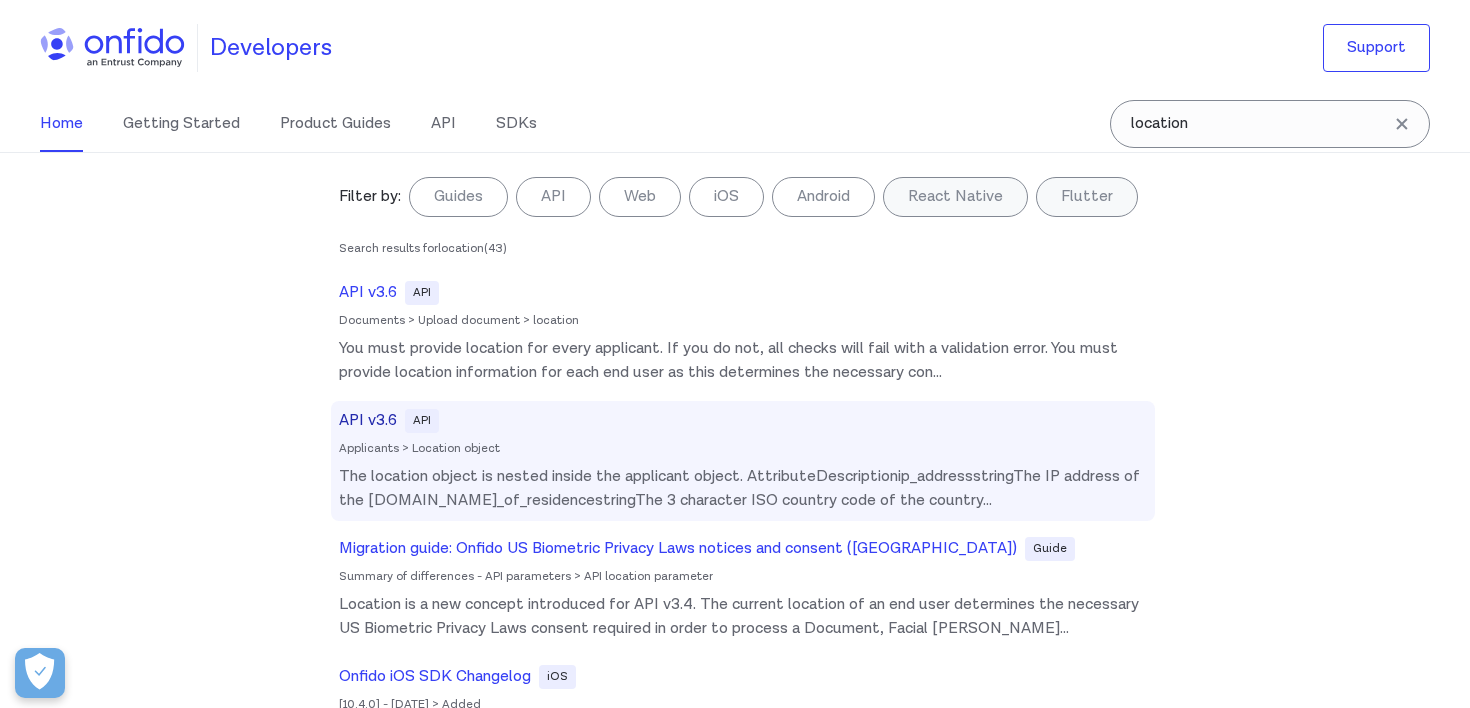 select on "http" 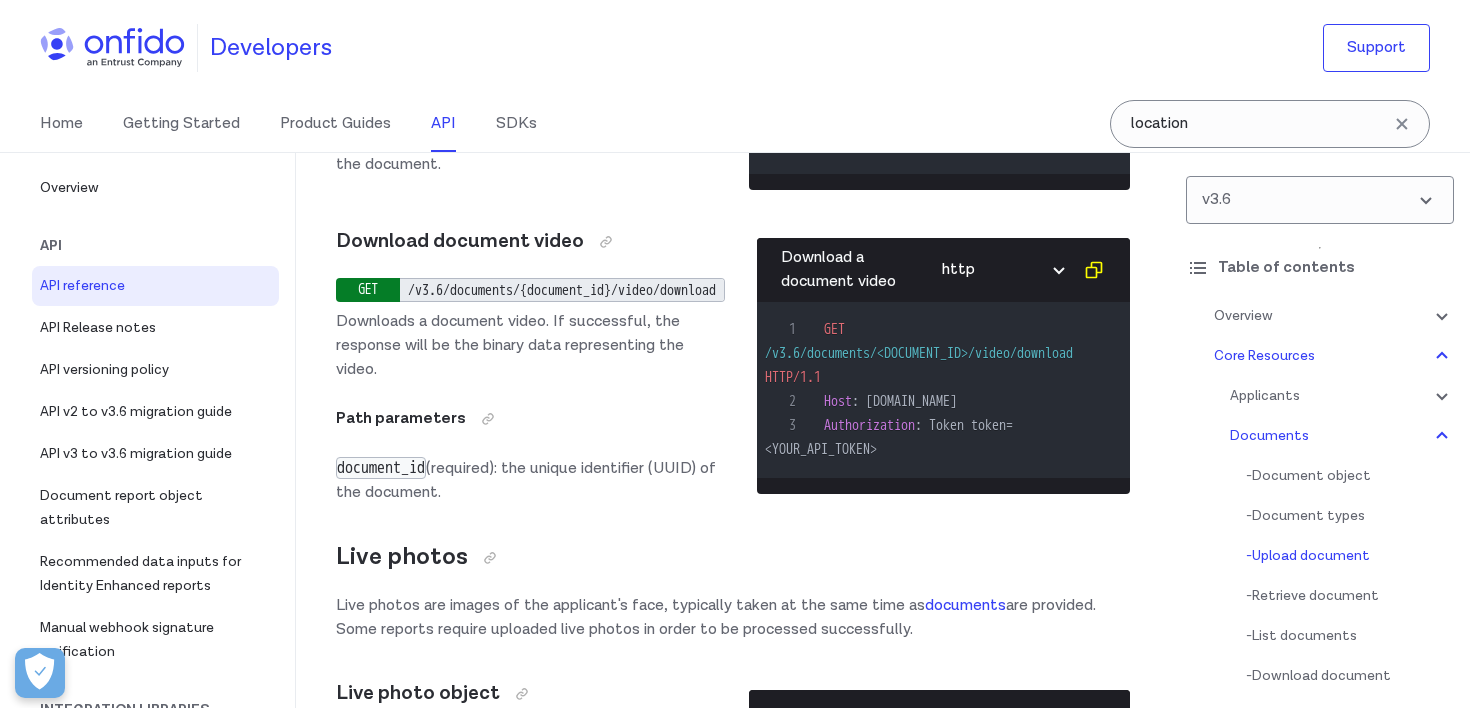 scroll, scrollTop: 38767, scrollLeft: 0, axis: vertical 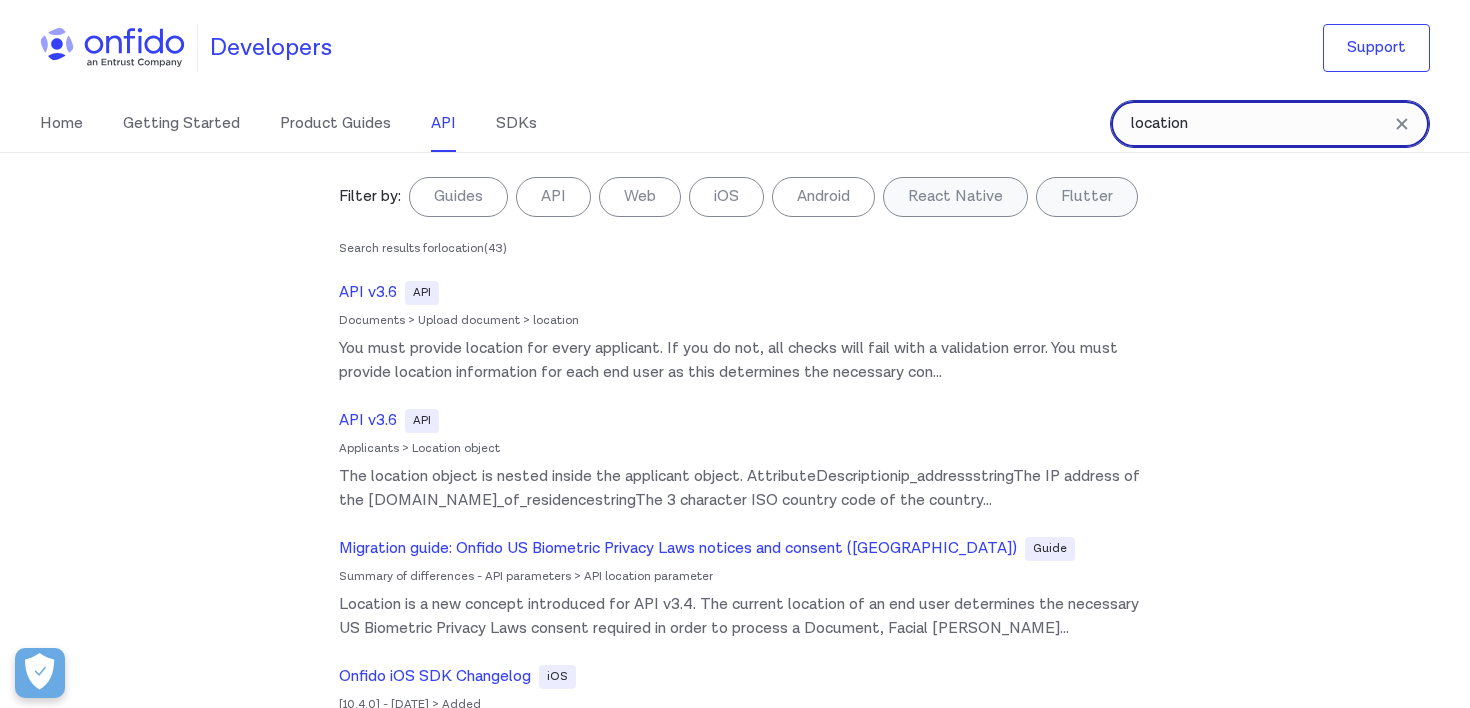 drag, startPoint x: 1204, startPoint y: 126, endPoint x: 933, endPoint y: 126, distance: 271 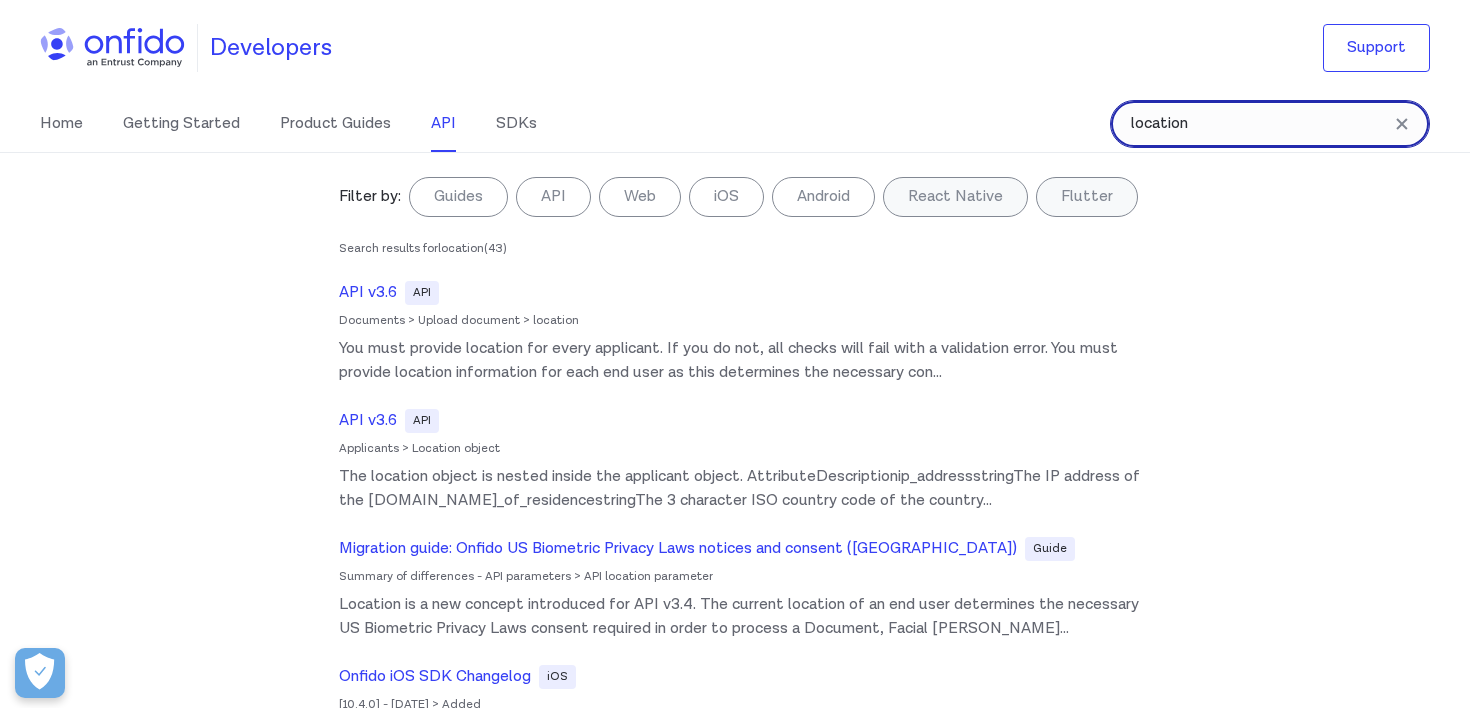 click on "Home Getting Started Product Guides API SDKs location location Filter by:    Guides   API   Web   iOS   Android   React Native   Flutter Filter by... Search results for  location  ( 43 ) API v3.6 API Documents > Upload document > location You must provide location for every applicant. If you do not, all checks will fail with a validation error. You must provide location information for each end user as this determines the necessary con ... API v3.6 API Applicants > Location object The location object is nested inside the applicant object. AttributeDescriptionip_addressstringThe IP address of the applicant.country_of_residencestringThe 3 character ISO country code of the country ... Migration guide: Onfido US Biometric Privacy Laws notices and consent (US) Guide Summary of differences - API parameters > API location parameter ... Onfido iOS SDK Changelog iOS [10.4.0] - 2019-02-07 > Added
Integrators can now specify strings file bundle location
UI: Added visa document type support with UI vignette
... API ..." at bounding box center (735, 124) 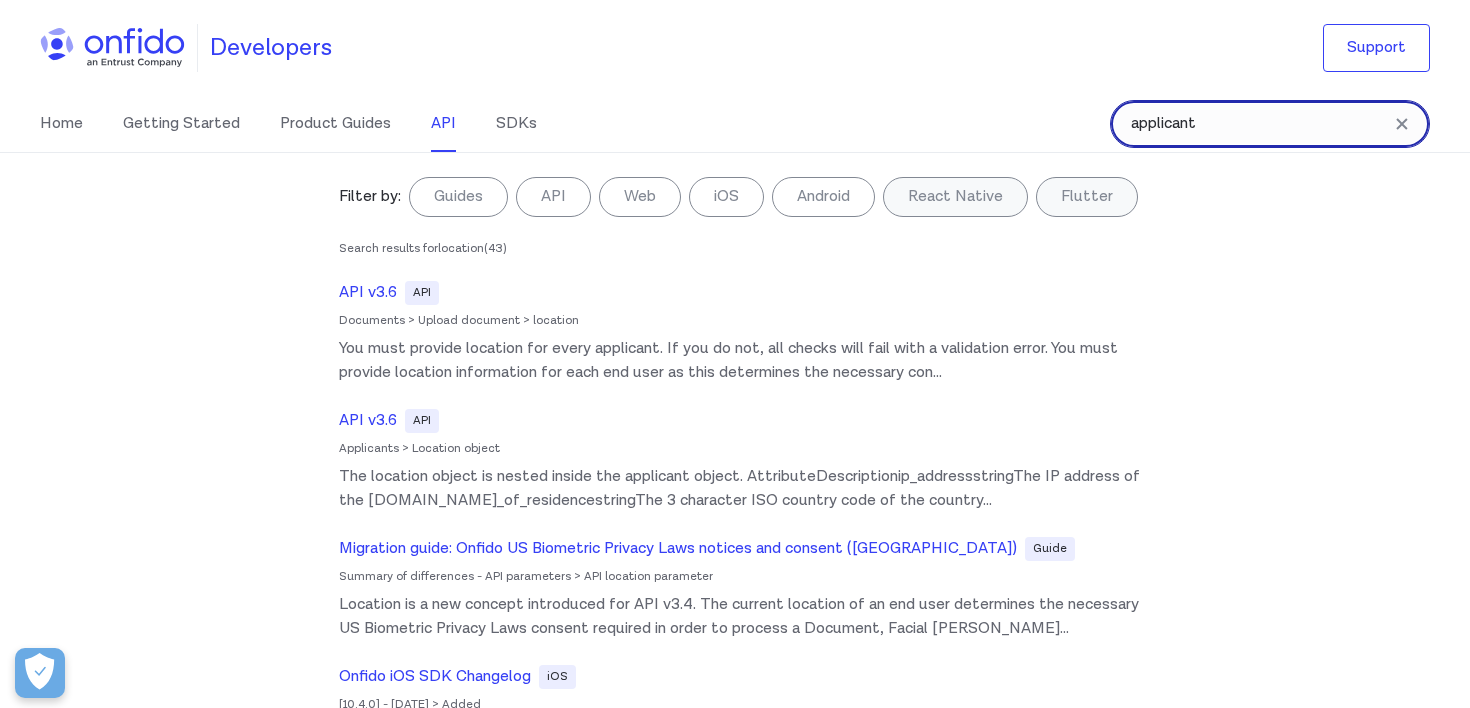 type on "applicant" 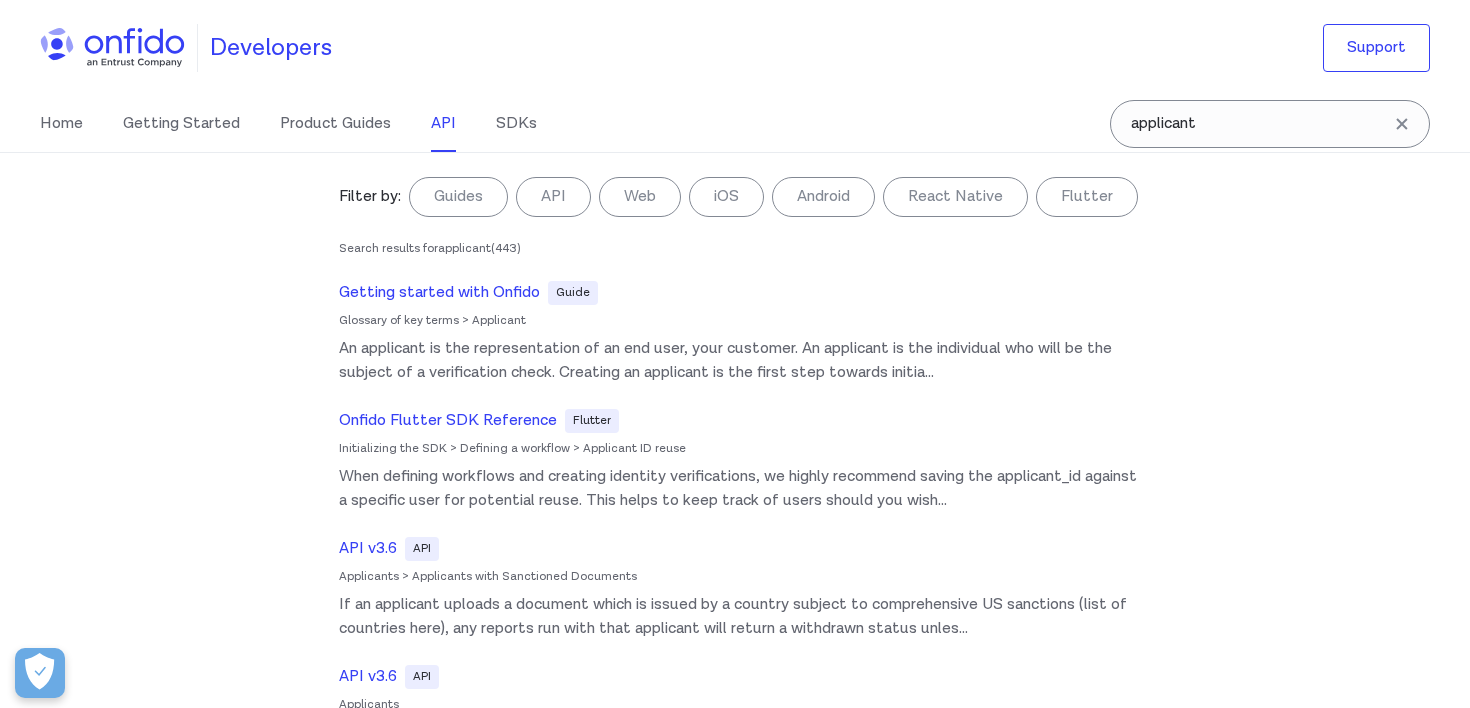 click on "API" at bounding box center [443, 124] 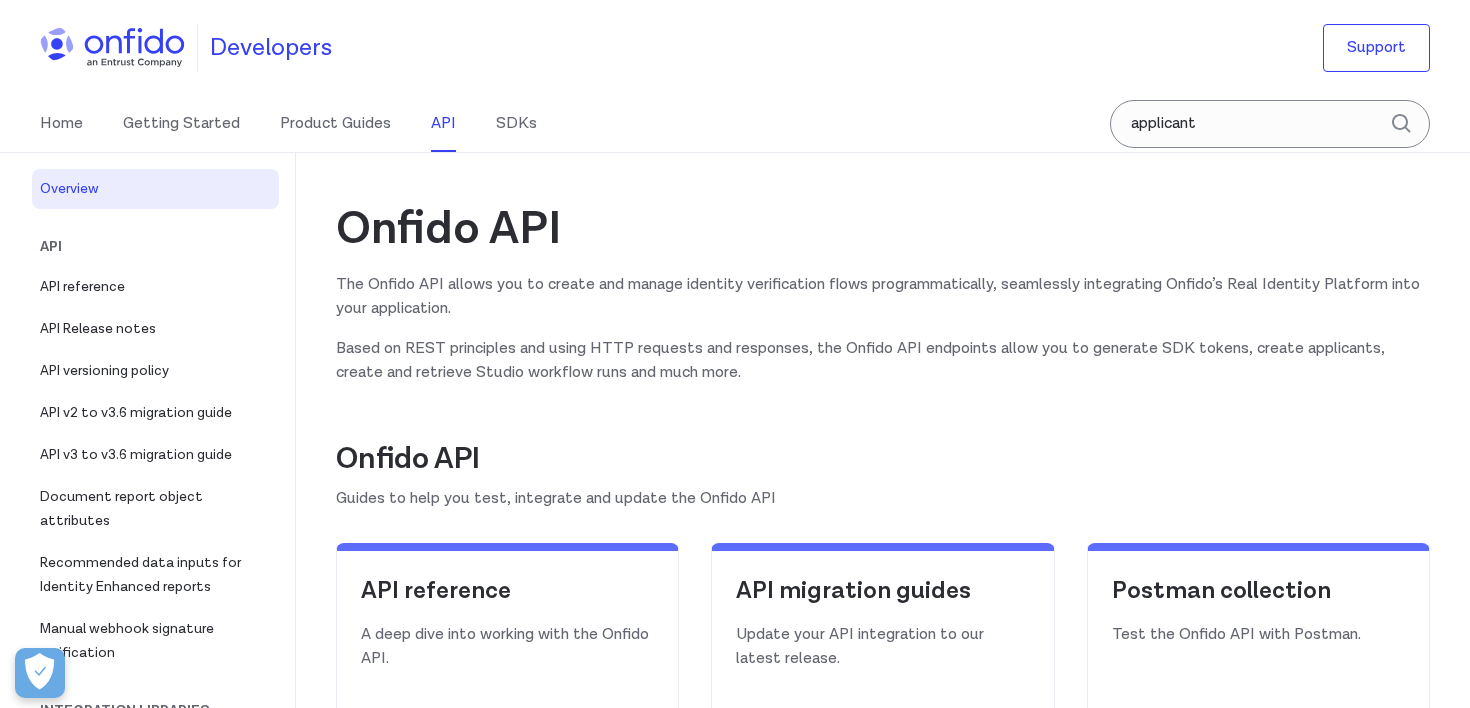 scroll, scrollTop: 0, scrollLeft: 0, axis: both 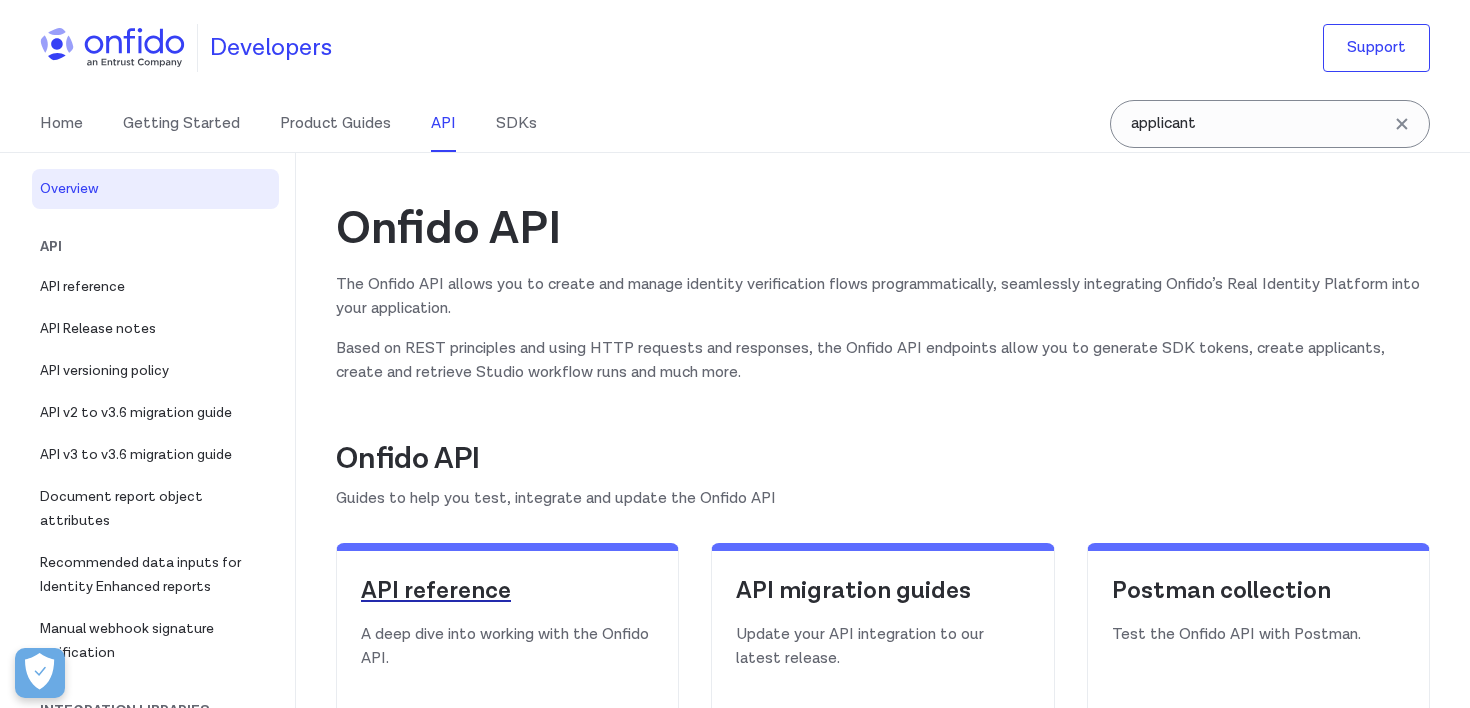 click on "API reference" at bounding box center [507, 591] 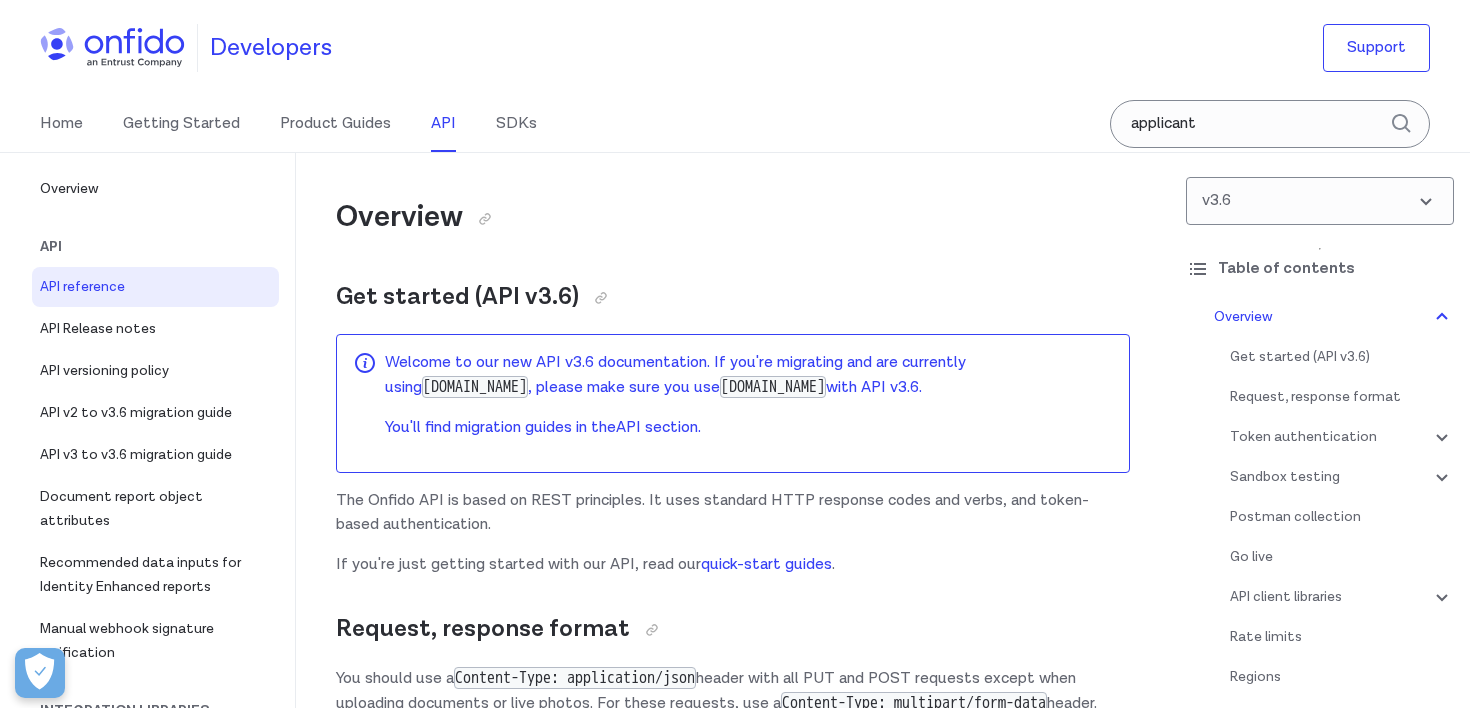 scroll, scrollTop: 0, scrollLeft: 0, axis: both 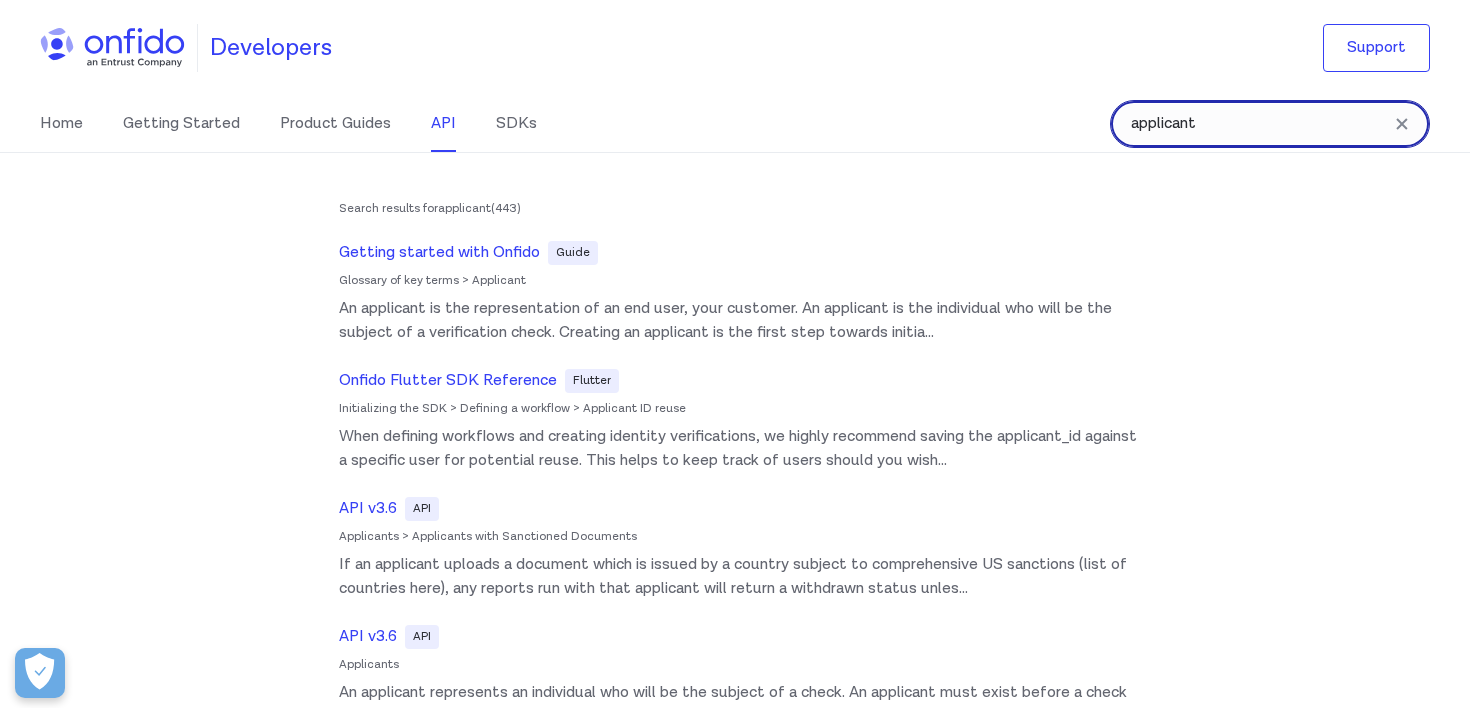 drag, startPoint x: 1160, startPoint y: 125, endPoint x: 961, endPoint y: 125, distance: 199 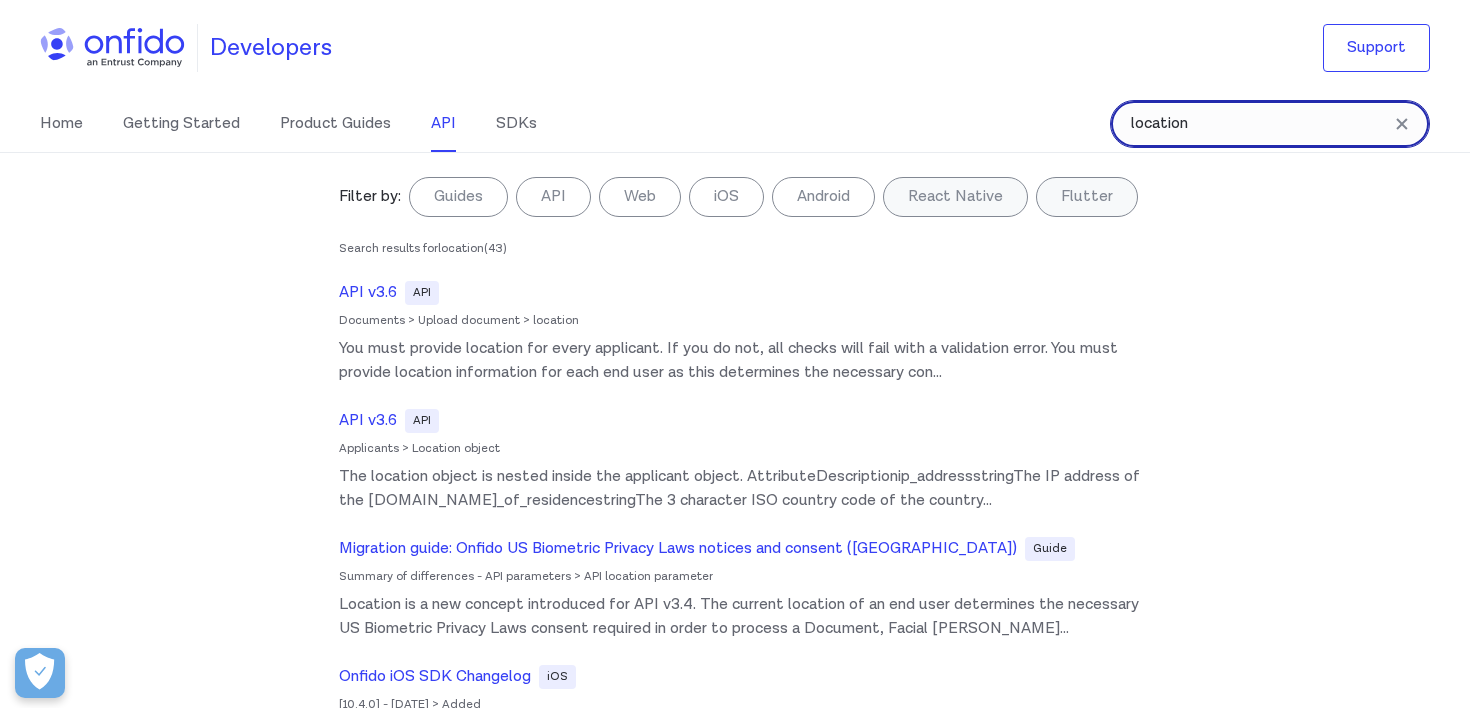 type on "location" 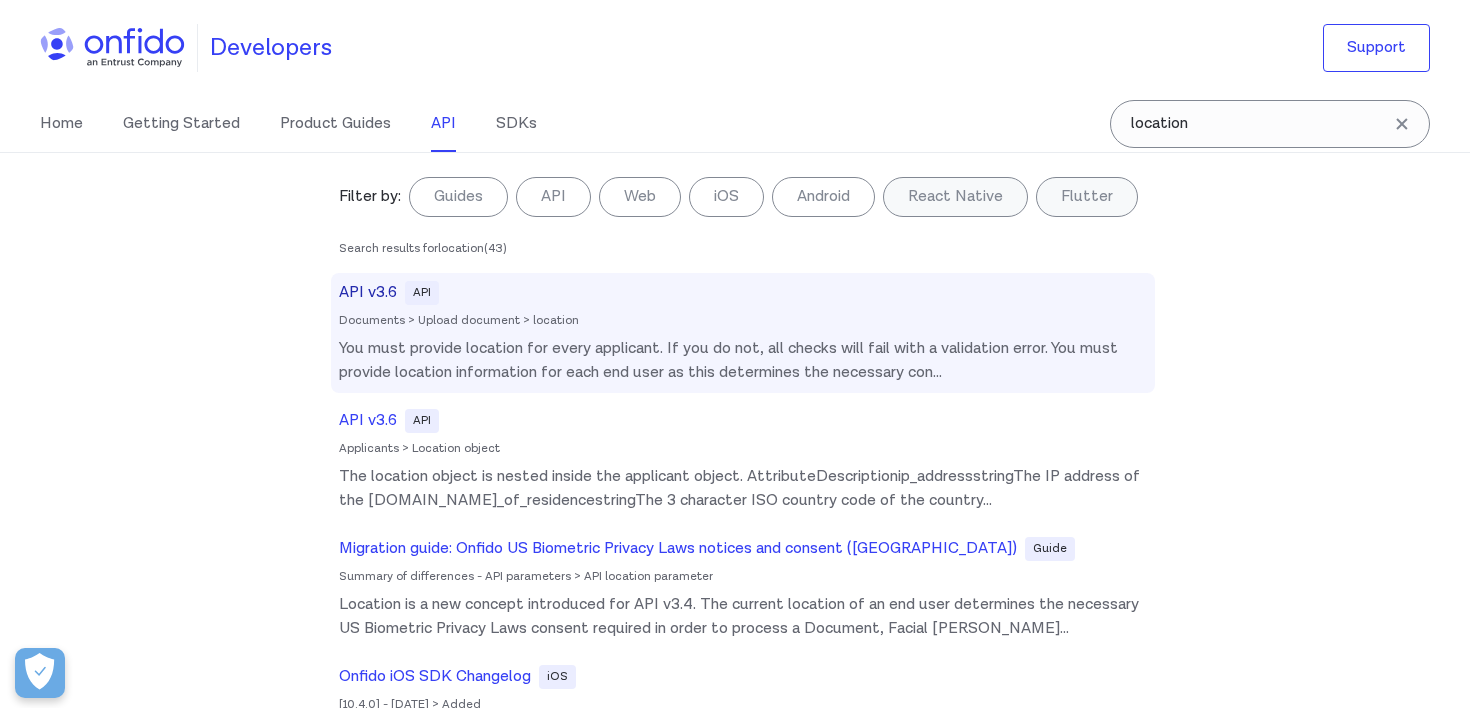 click on "Documents > Upload document > location" at bounding box center [743, 321] 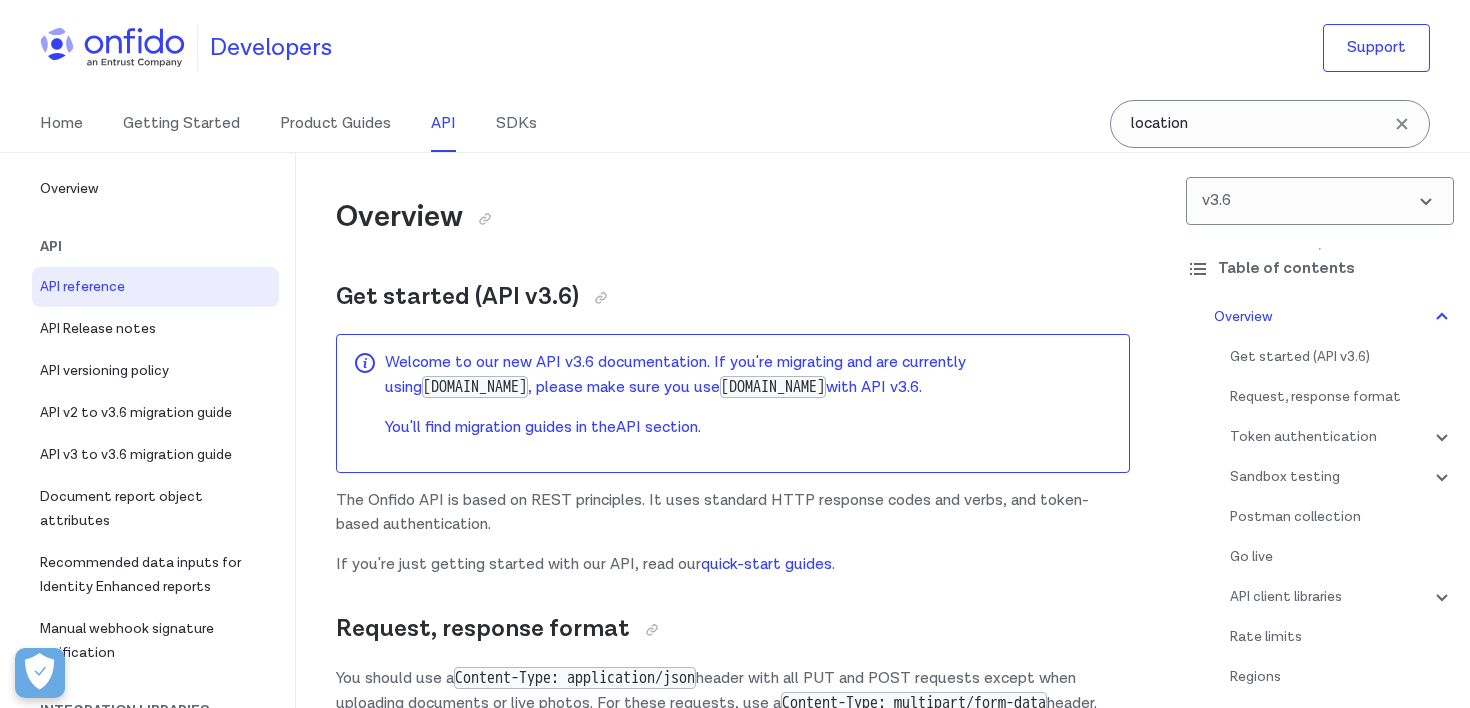 scroll, scrollTop: 0, scrollLeft: 0, axis: both 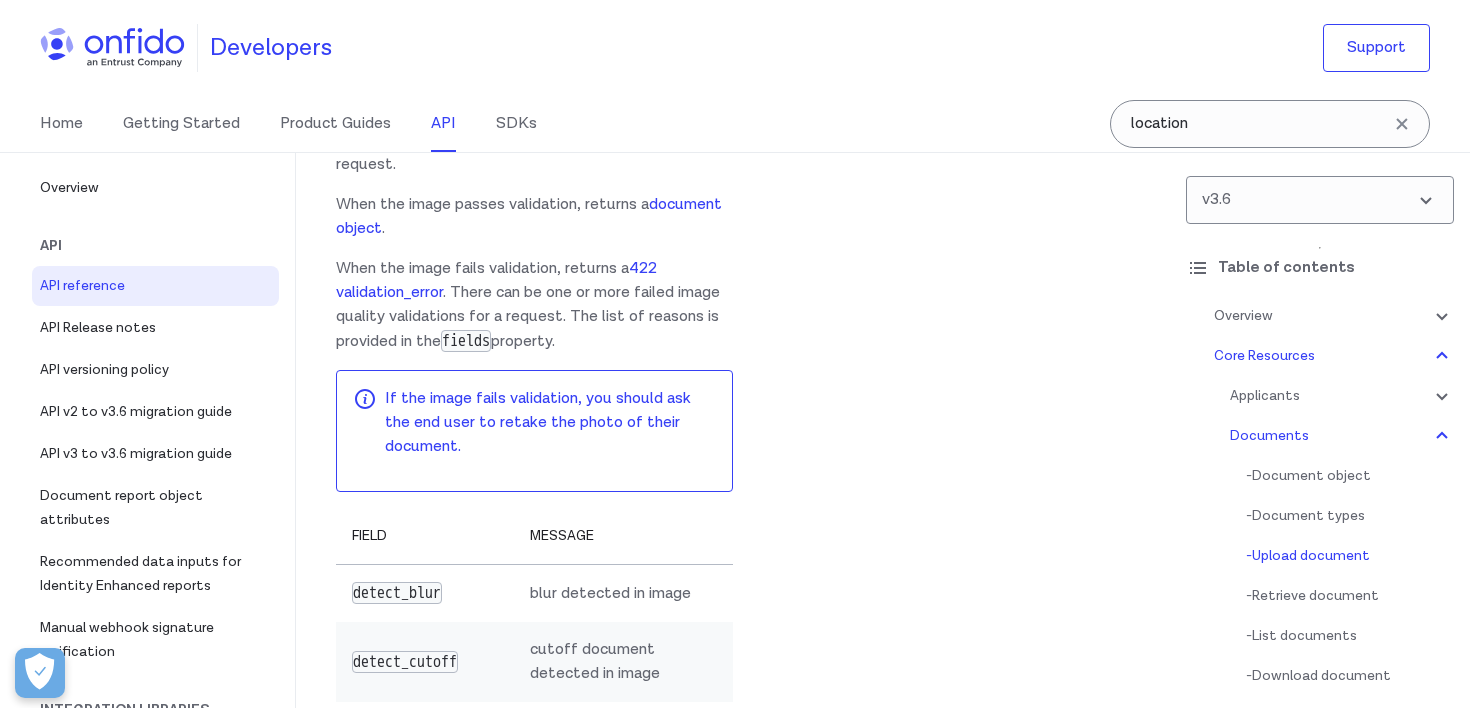 drag, startPoint x: 351, startPoint y: 296, endPoint x: 425, endPoint y: 296, distance: 74 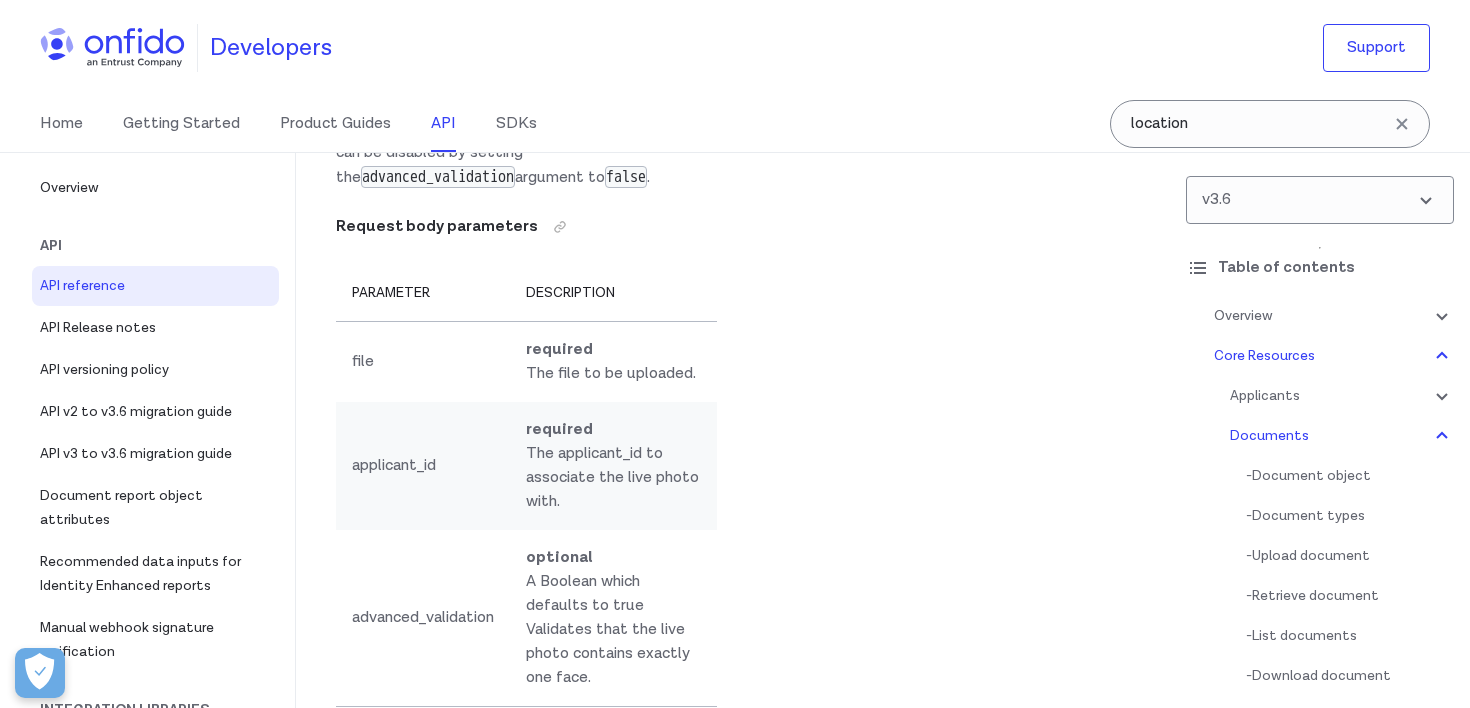 scroll, scrollTop: 41392, scrollLeft: 0, axis: vertical 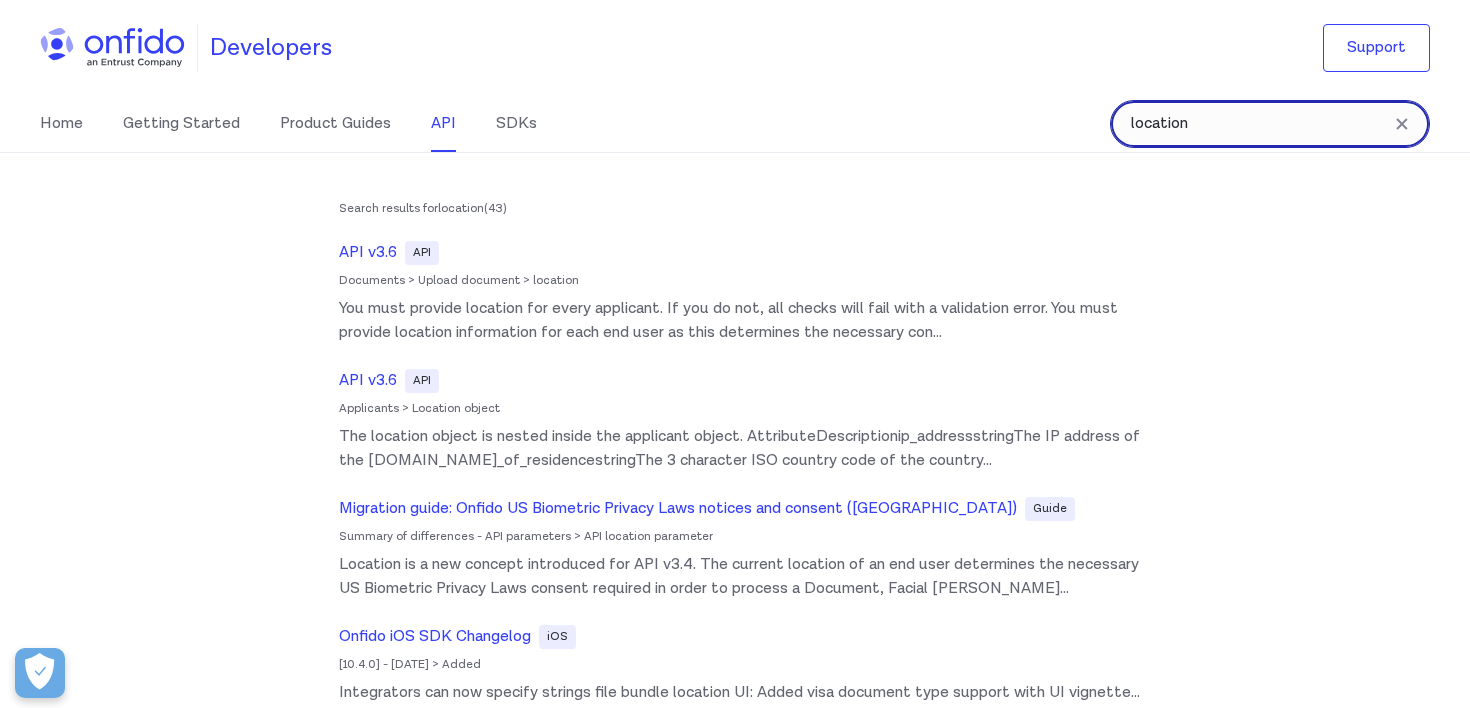 drag, startPoint x: 1257, startPoint y: 136, endPoint x: 1022, endPoint y: 113, distance: 236.12285 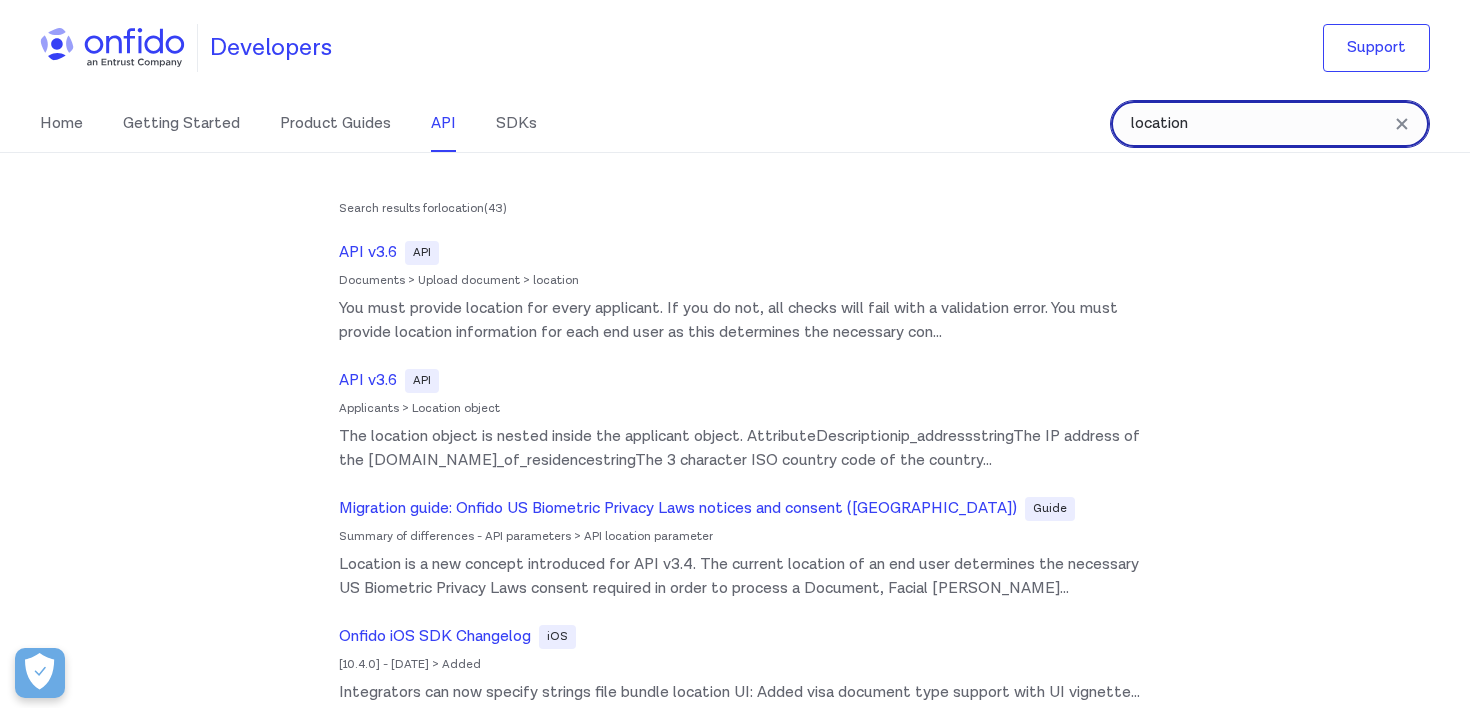 click on "Home Getting Started Product Guides API SDKs location location Search results for  location  ( 43 ) API v3.6 API Documents > Upload document > location You must provide location for every applicant. If you do not, all checks will fail with a validation error. You must provide location information for each end user as this determines the necessary con ... API v3.6 API Applicants > Location object The location object is nested inside the applicant object. AttributeDescriptionip_addressstringThe IP address of the applicant.country_of_residencestringThe 3 character ISO country code of the country ... Migration guide: Onfido US Biometric Privacy Laws notices and consent (US) Guide Summary of differences - API parameters > API location parameter Location is a new concept introduced for API v3.4. The current location of an end user determines the necessary US Biometric Privacy Laws consent required in order to process a Document, Facial Simila ... Onfido iOS SDK Changelog iOS [10.4.0] - 2019-02-07 > Added ... API" at bounding box center [735, 124] 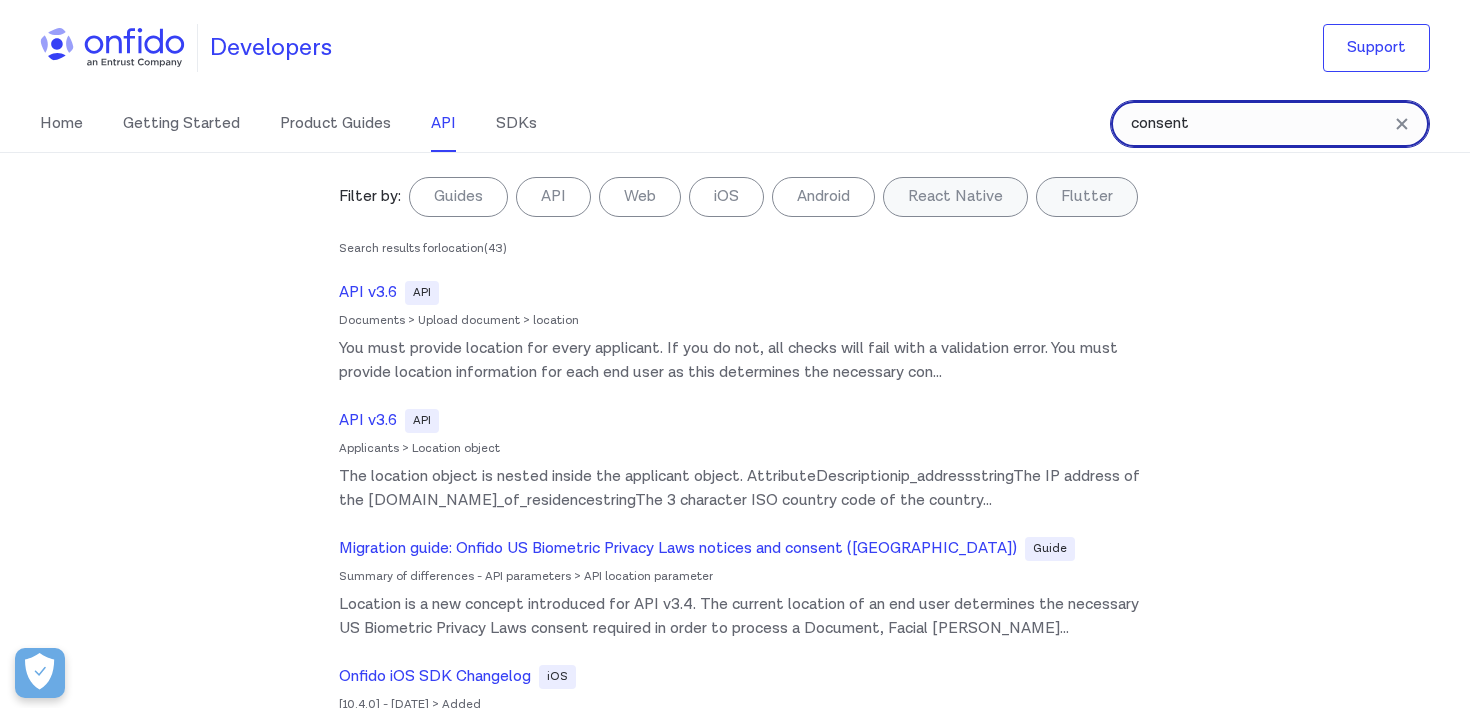 type on "consent" 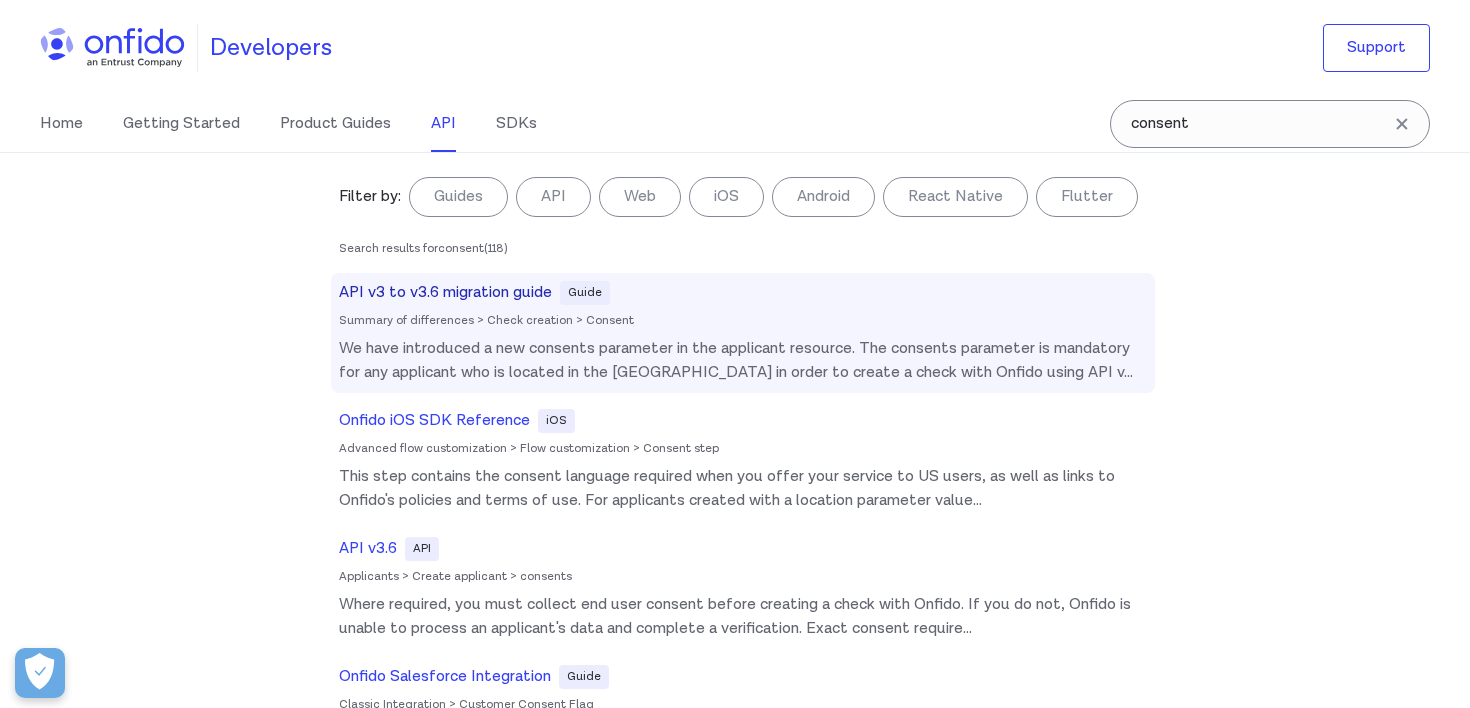 click on "API v3 to v3.6 migration guide Guide Summary of differences > Check creation > Consent We have introduced a new consents parameter in the applicant resource. The consents parameter is mandatory for any applicant who is located in the US in order to create a check with Onfido using API v ..." at bounding box center (743, 333) 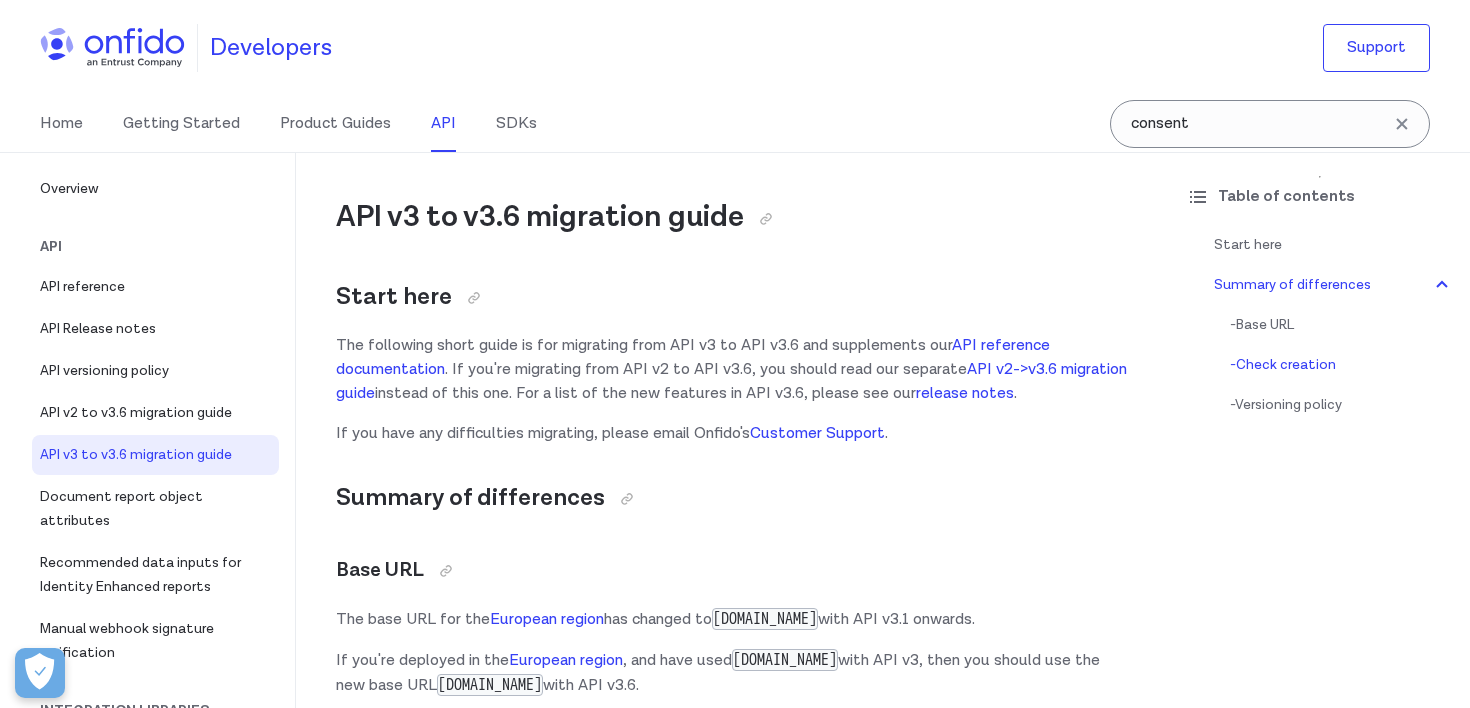 scroll, scrollTop: 876, scrollLeft: 0, axis: vertical 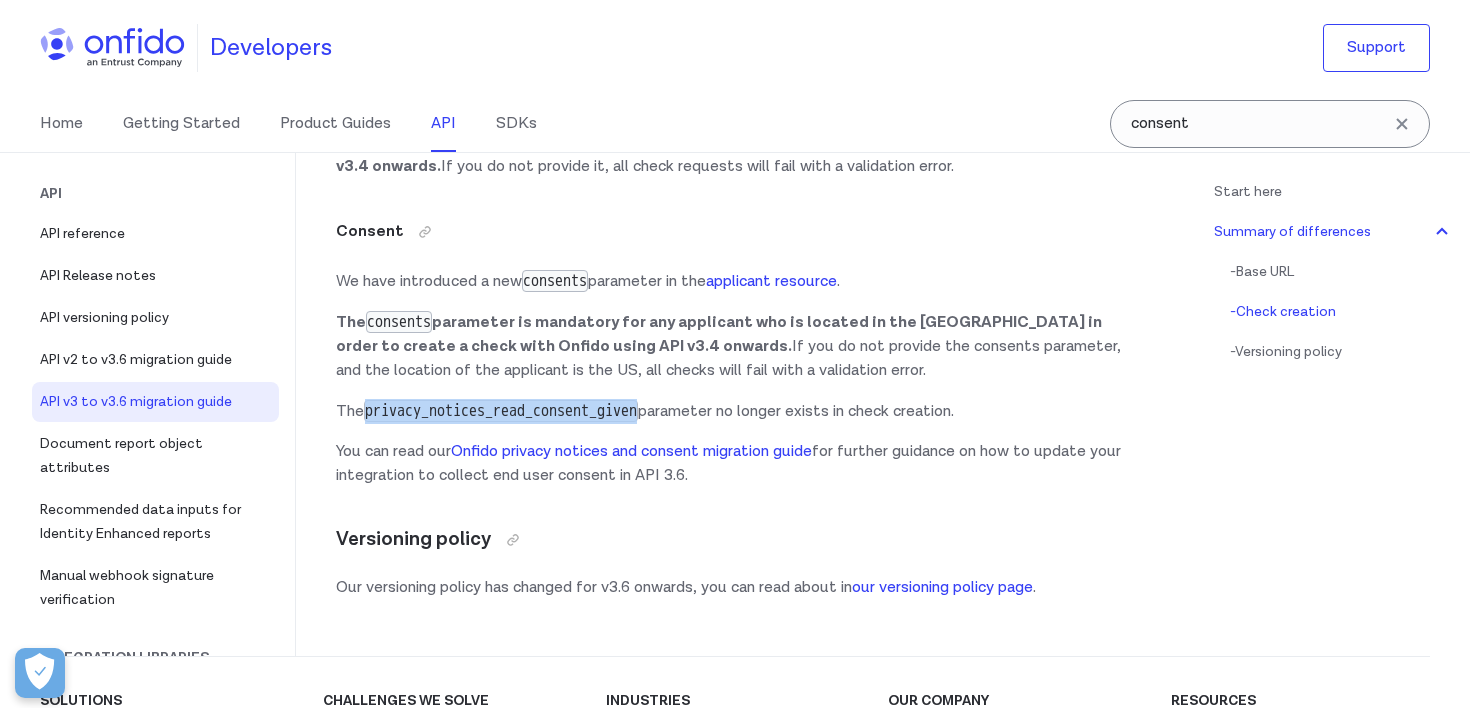 drag, startPoint x: 369, startPoint y: 410, endPoint x: 691, endPoint y: 416, distance: 322.0559 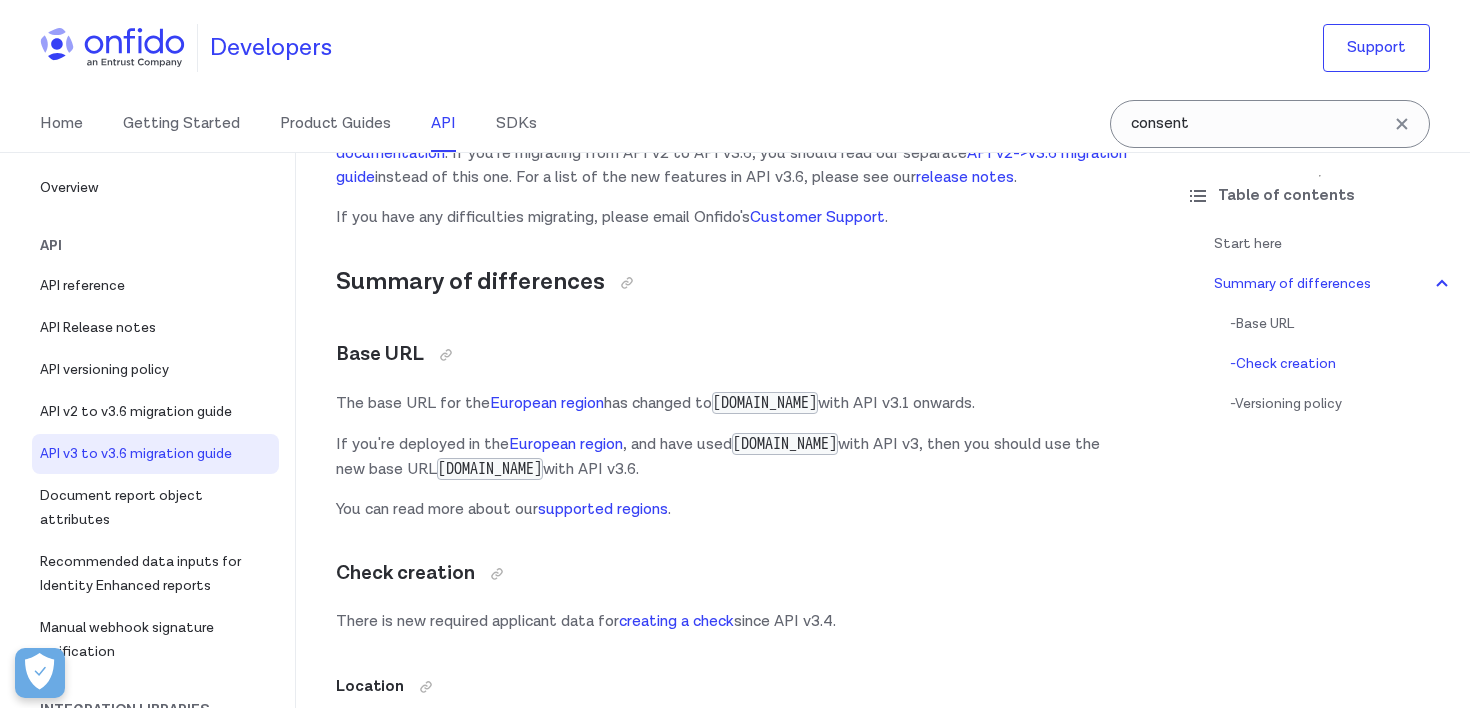 scroll, scrollTop: 0, scrollLeft: 0, axis: both 